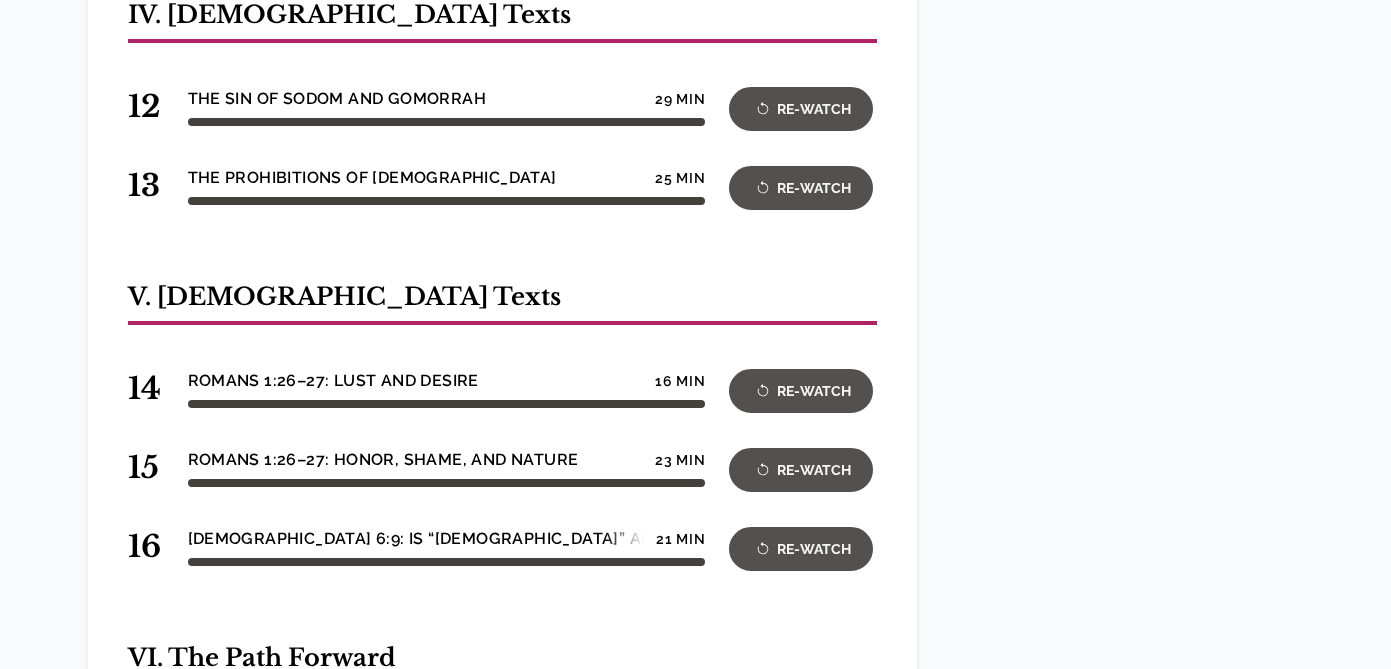 scroll, scrollTop: 1974, scrollLeft: 0, axis: vertical 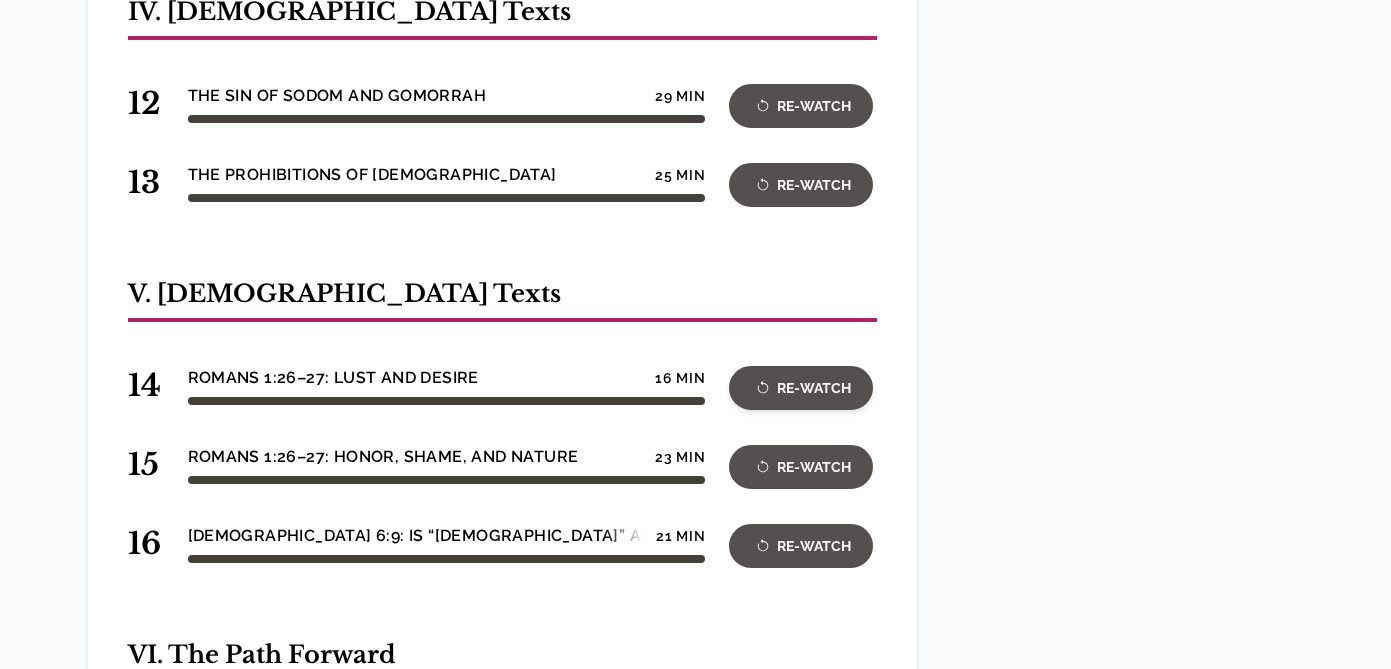 click on "Re-Watch" at bounding box center [801, 388] 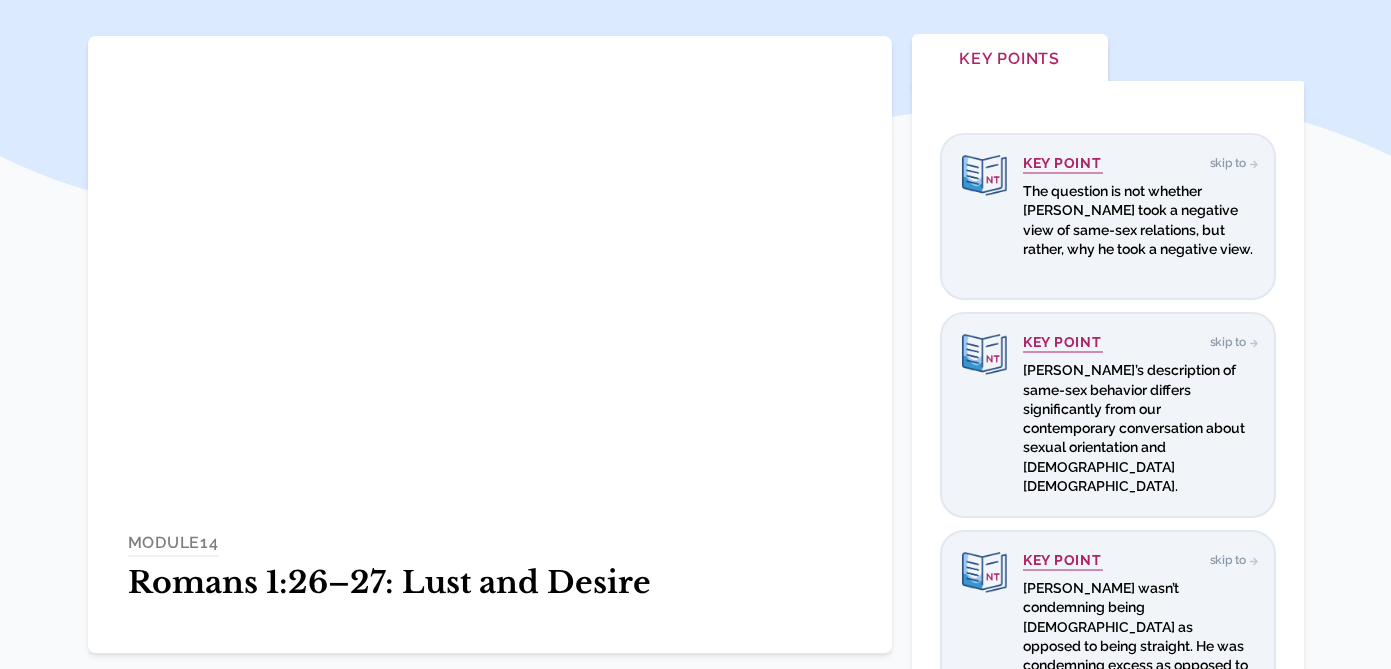 scroll, scrollTop: 299, scrollLeft: 0, axis: vertical 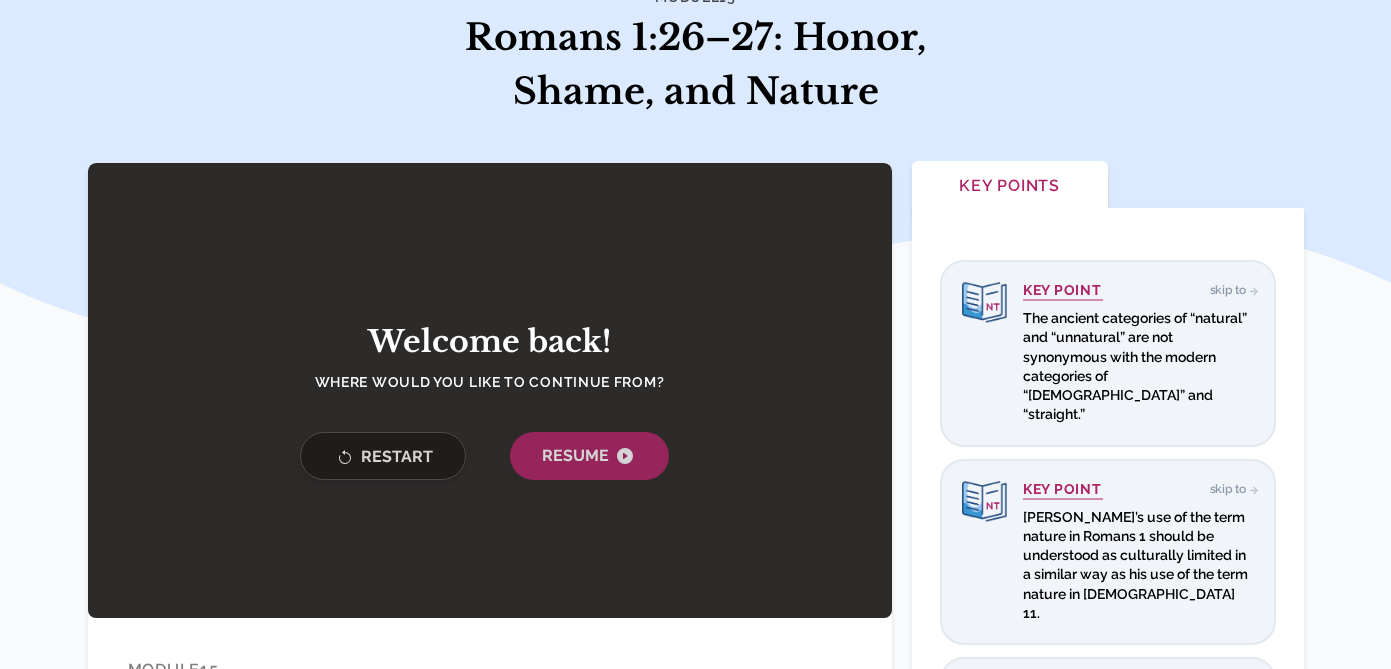 click on "Restart" at bounding box center [383, 457] 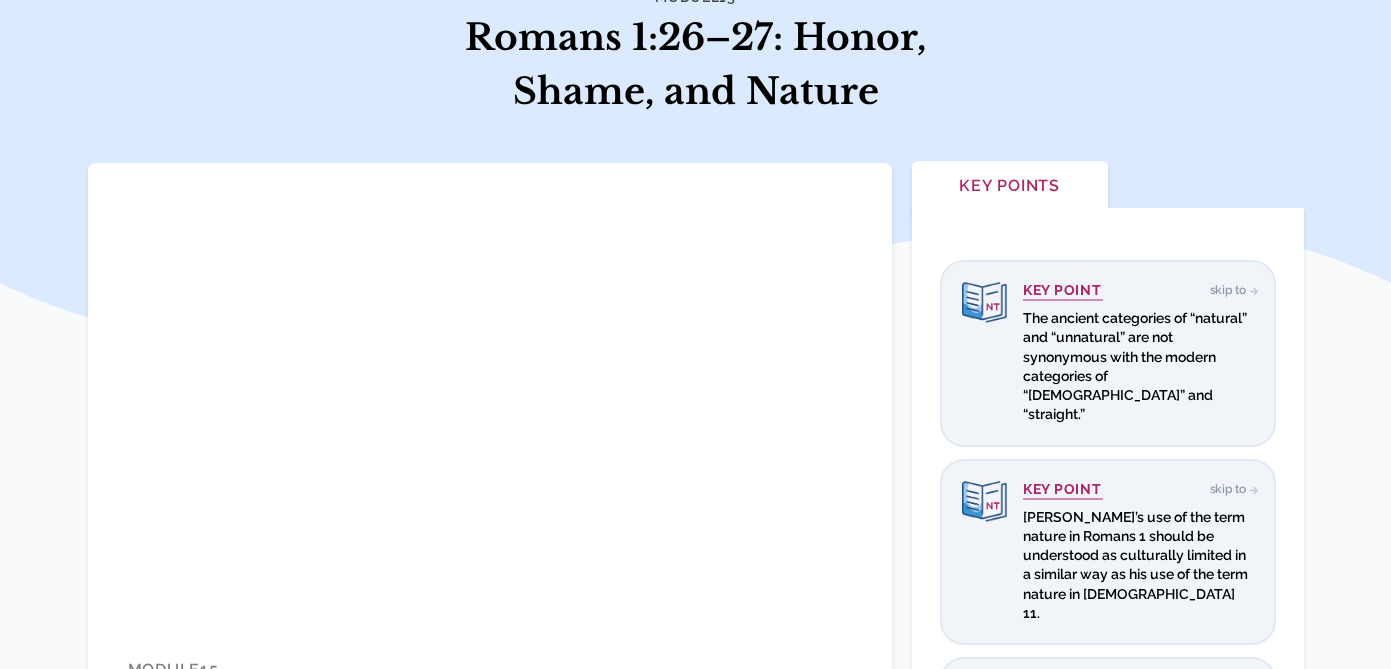 scroll, scrollTop: 181, scrollLeft: 0, axis: vertical 